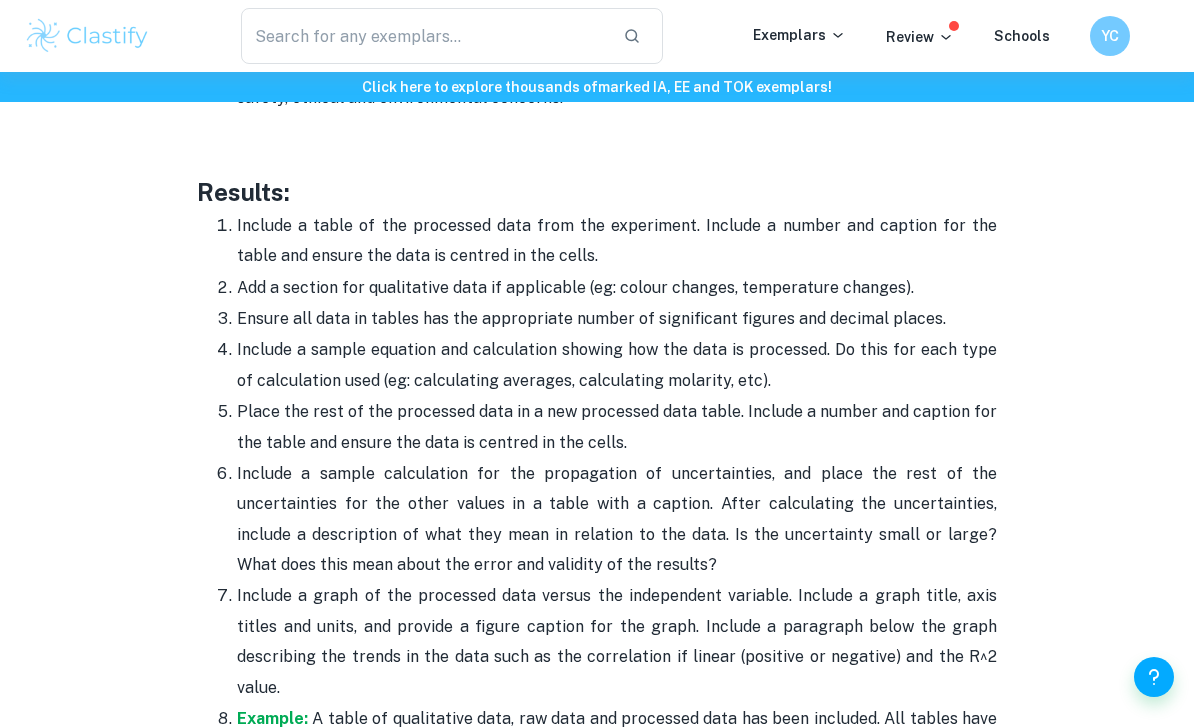 scroll, scrollTop: 4326, scrollLeft: 0, axis: vertical 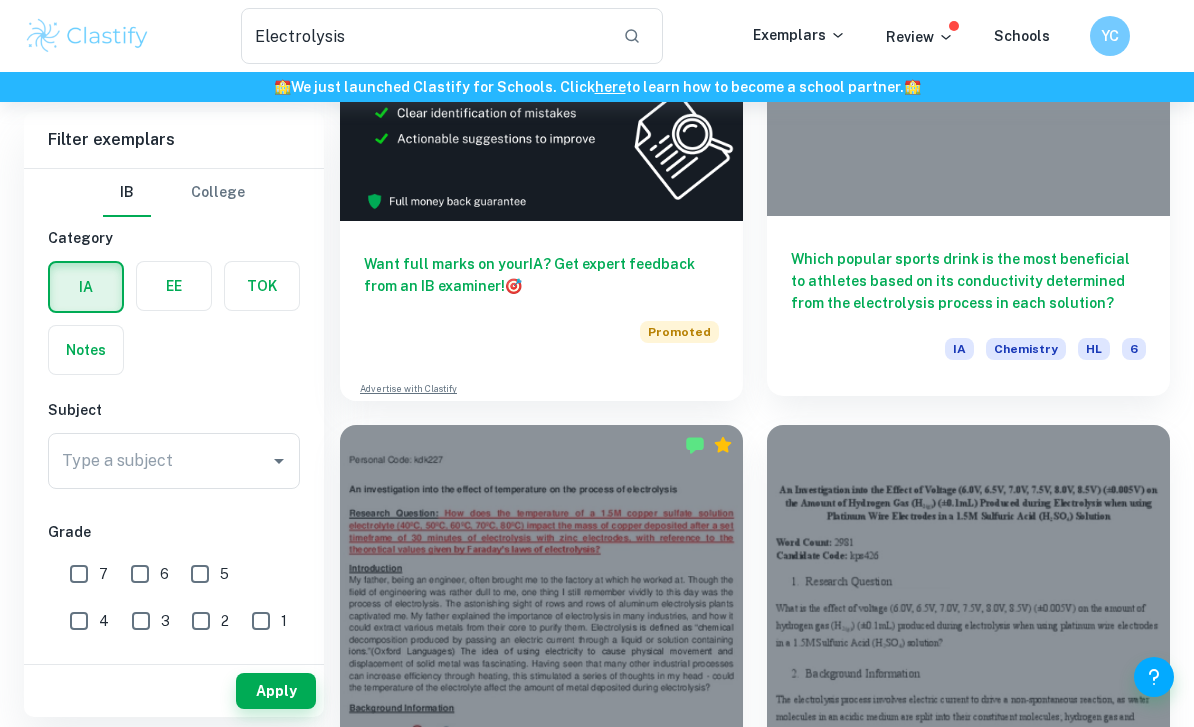 click on "Which popular sports drink is the most beneficial to athletes based on its conductivity determined from the electrolysis process in each solution?" at bounding box center (968, 281) 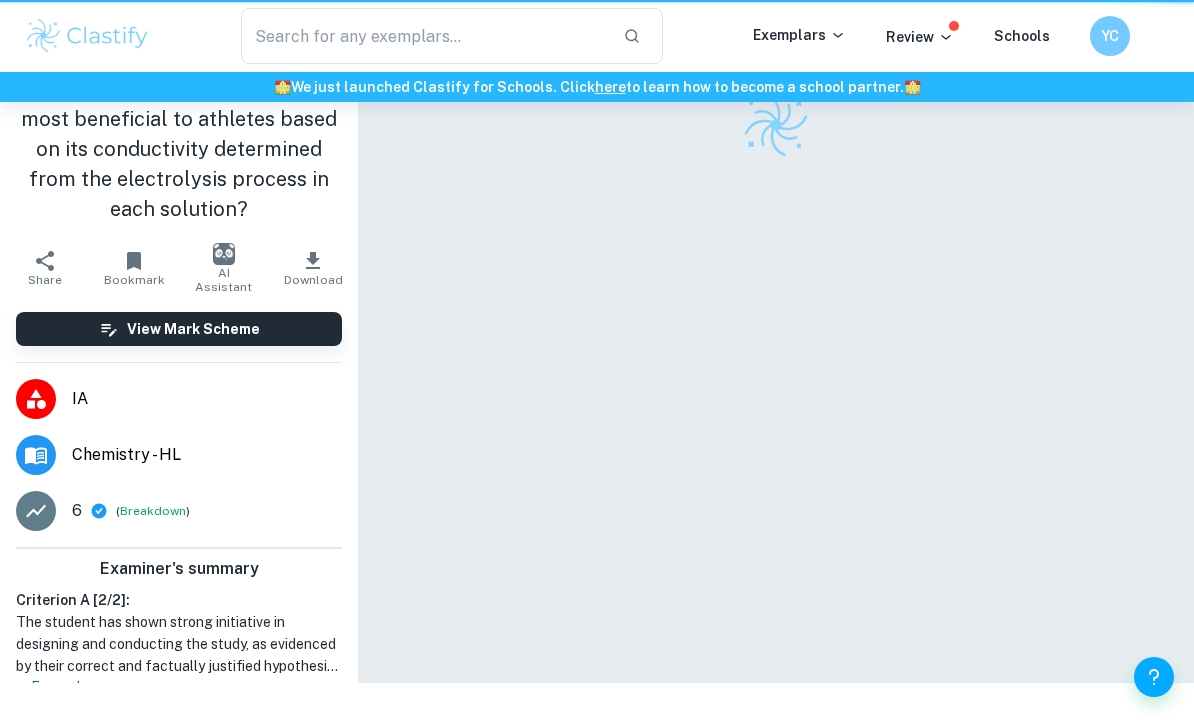 scroll, scrollTop: 0, scrollLeft: 0, axis: both 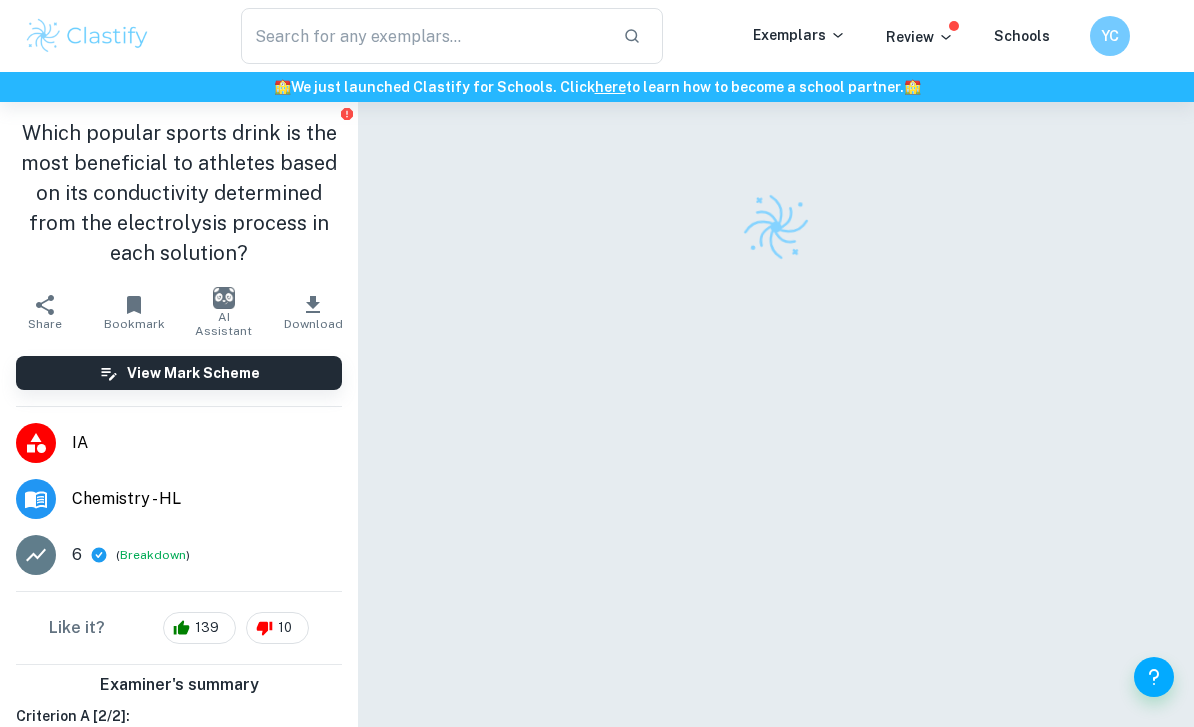 click on "Electrolysis ​ Exemplars Review Schools YC" at bounding box center [597, 36] 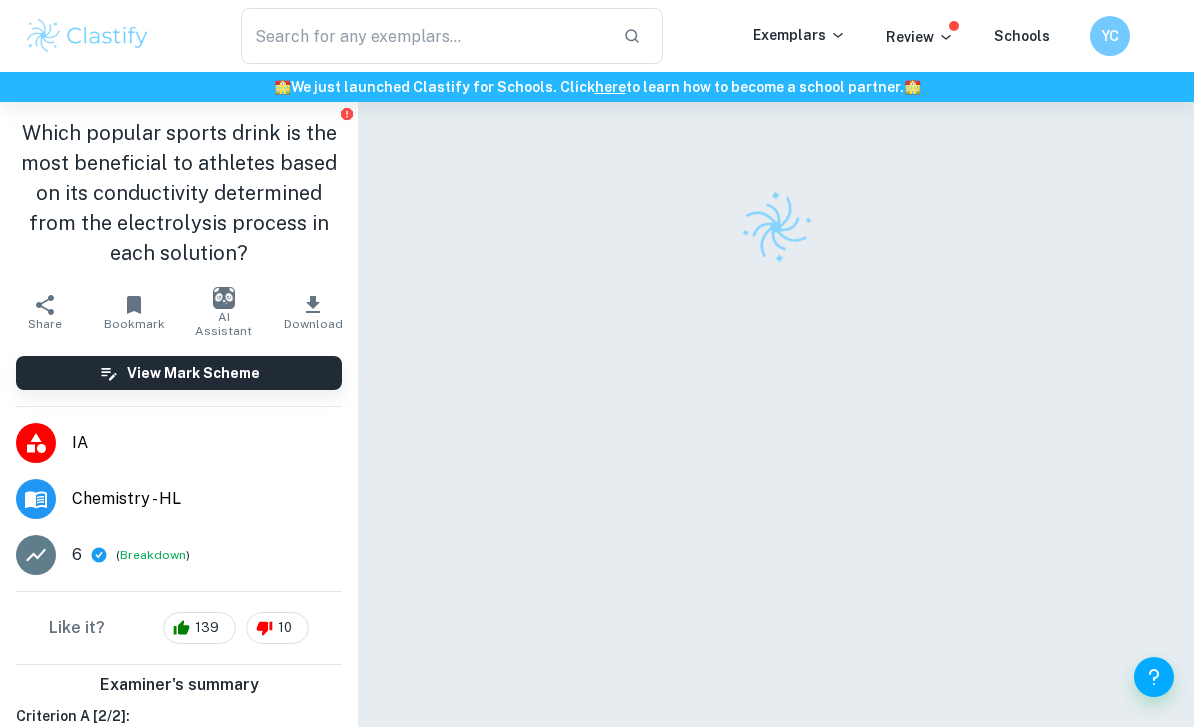 scroll, scrollTop: 64, scrollLeft: 0, axis: vertical 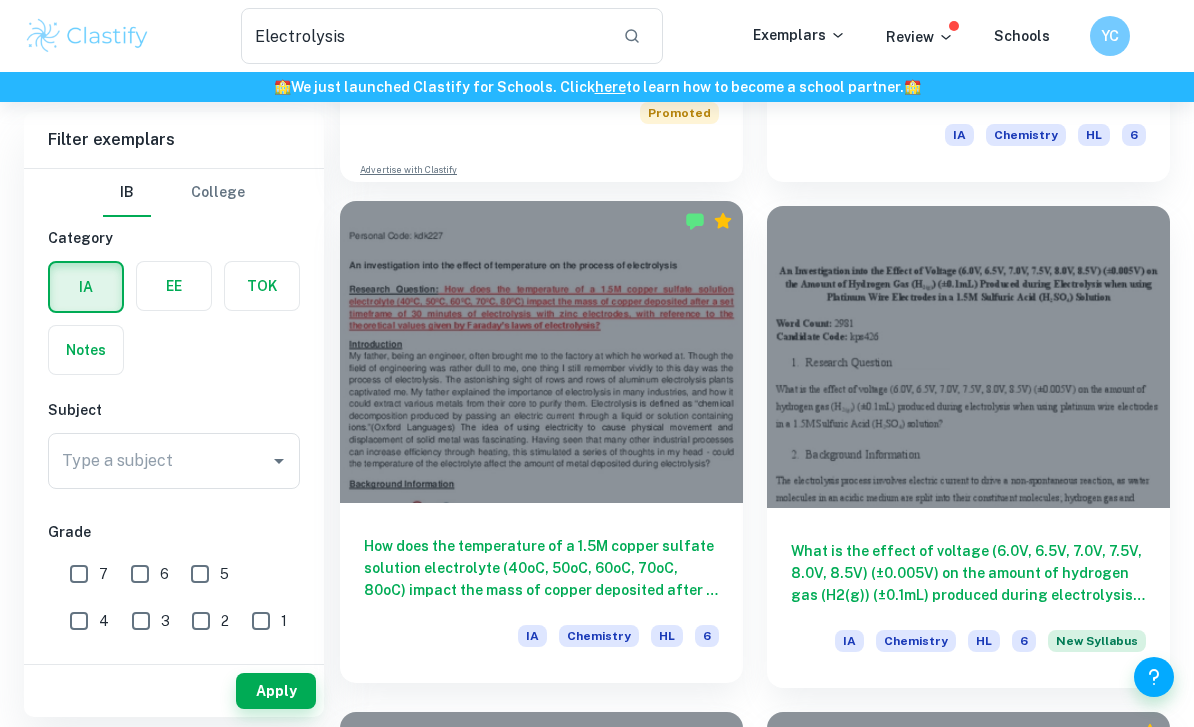 click on "How does the temperature of a 1.5M copper sulfate solution electrolyte (40oC, 50oC, 60oC, 70oC, 80oC) impact the mass of copper deposited after a set timeframe of 30 minutes of electrolysis with zinc electrodes, with reference to the theoretical values given by Faraday’s laws of electrolysis?" at bounding box center (541, 568) 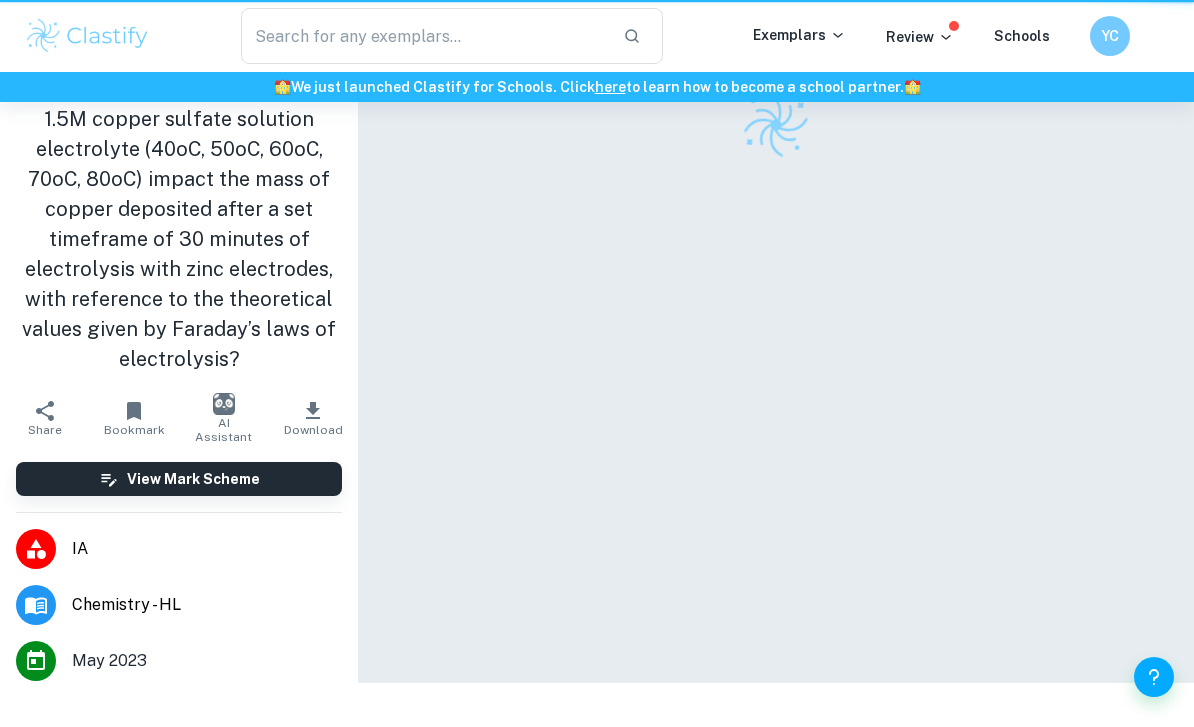 scroll, scrollTop: 0, scrollLeft: 0, axis: both 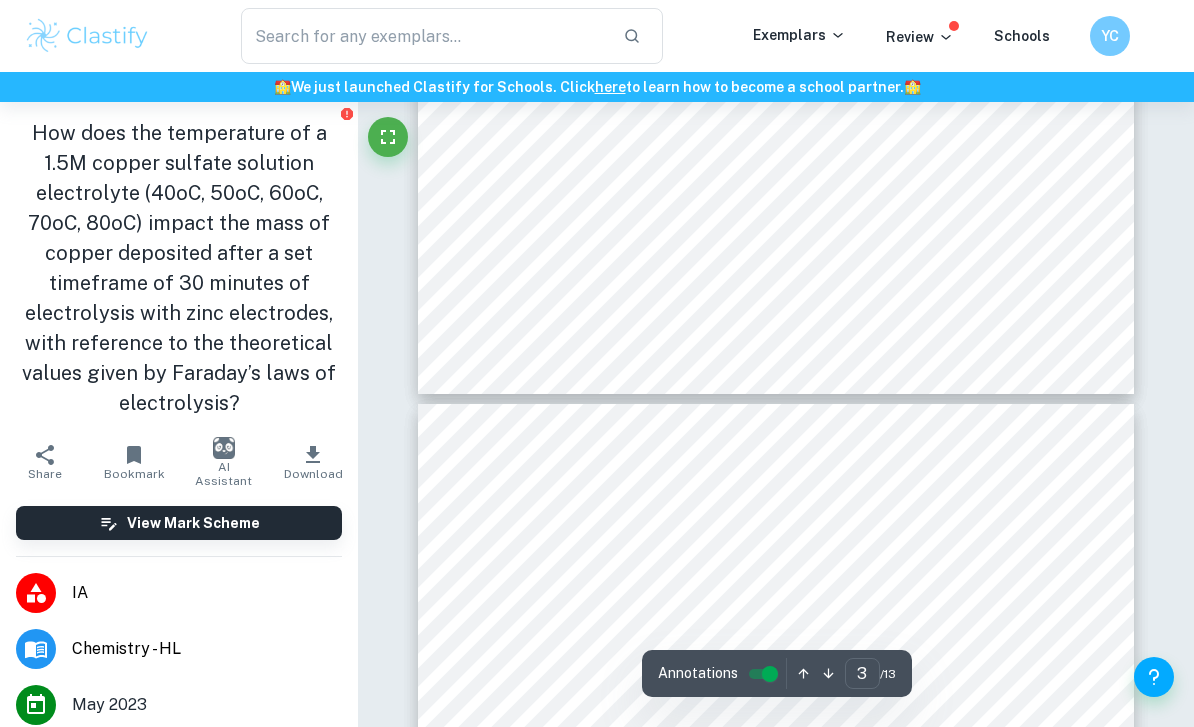 type on "4" 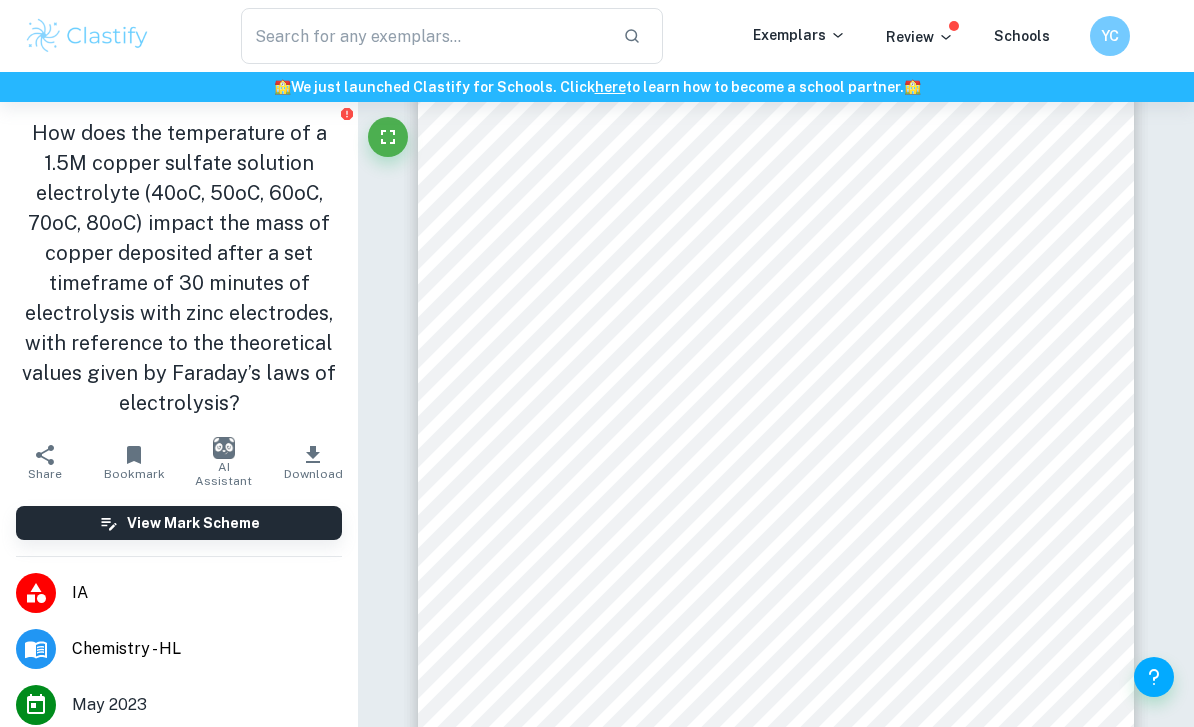 scroll, scrollTop: 3069, scrollLeft: 0, axis: vertical 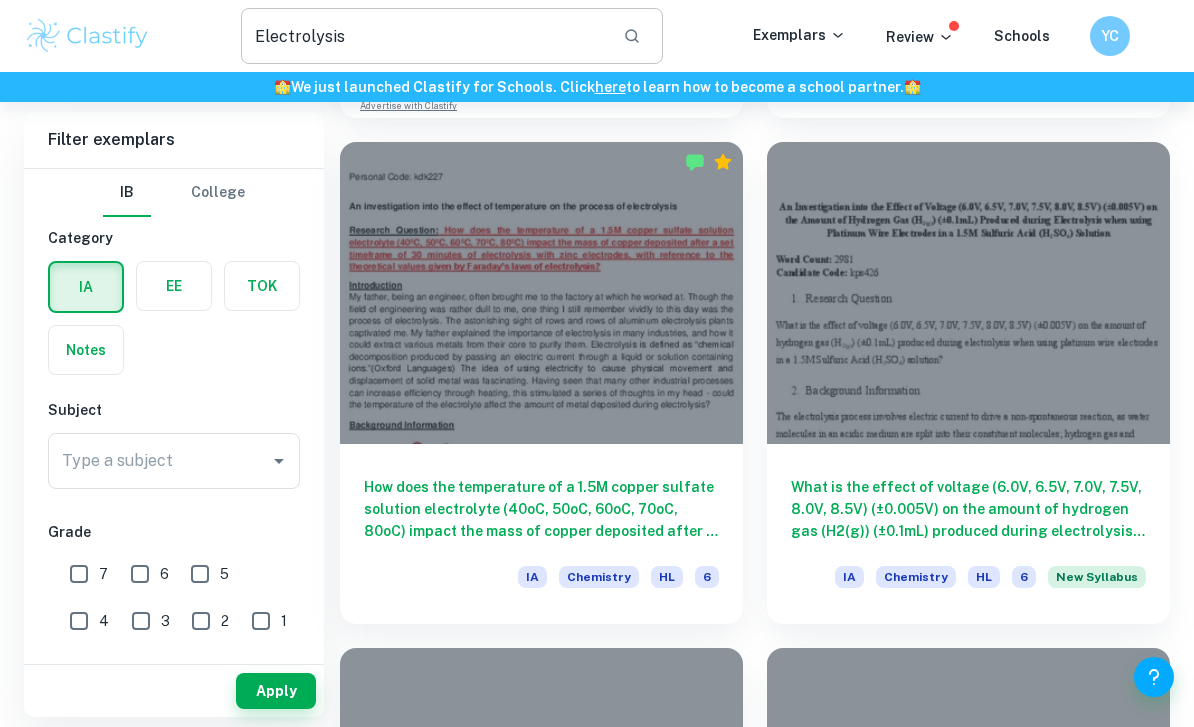 click on "Electrolysis" at bounding box center [423, 36] 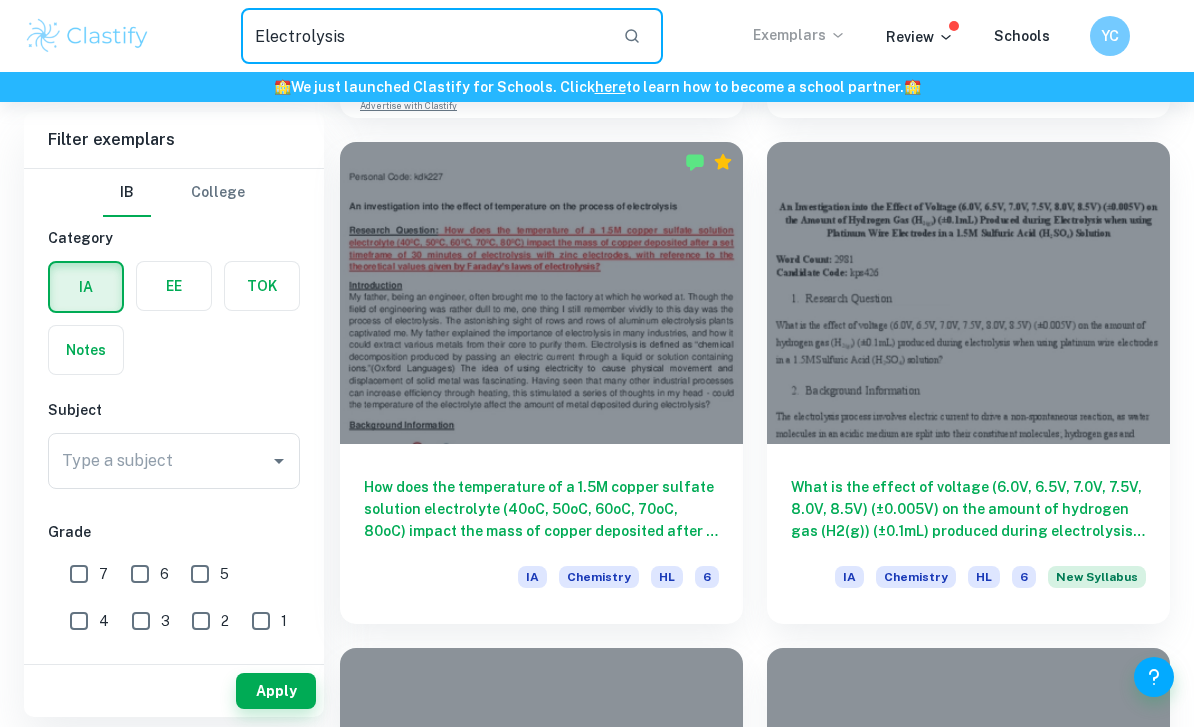 click on "Exemplars" at bounding box center (799, 35) 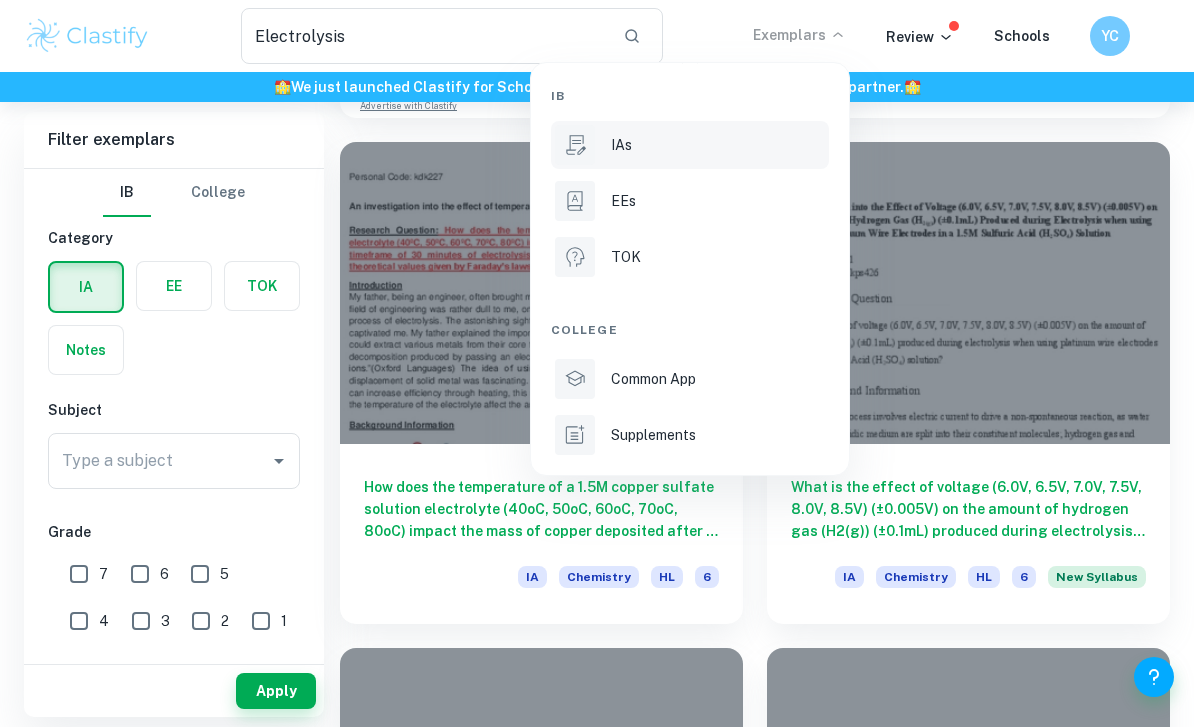click on "IAs" at bounding box center [718, 145] 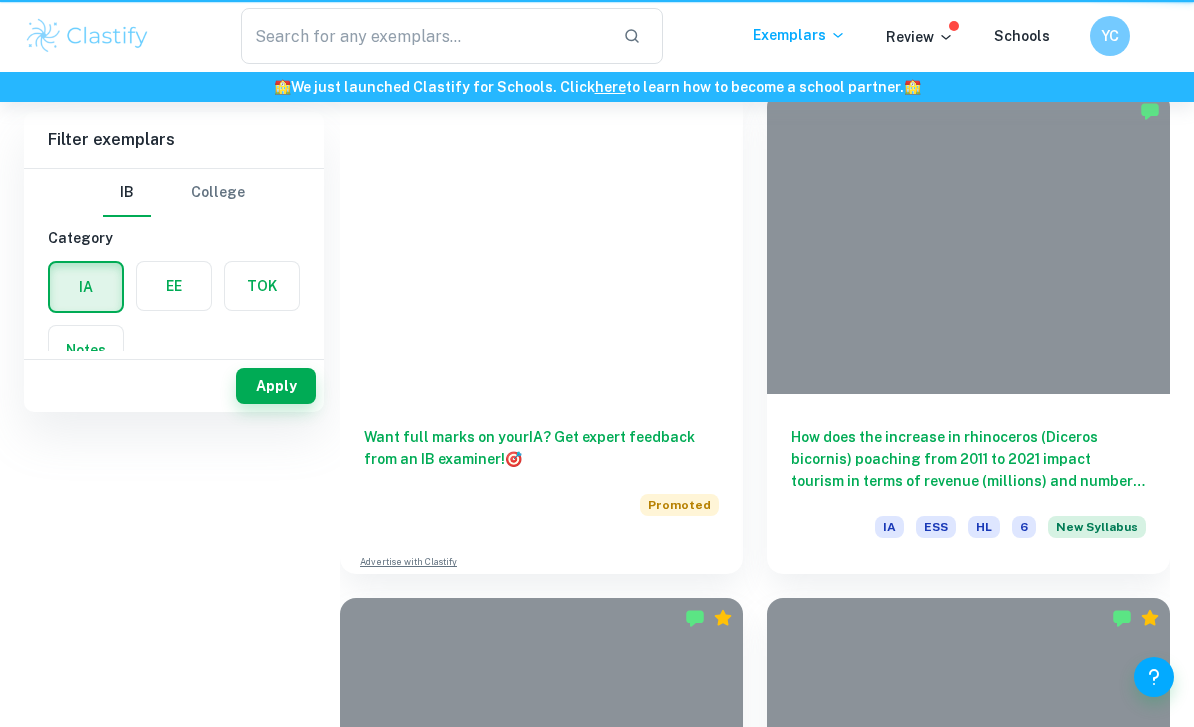 scroll, scrollTop: 0, scrollLeft: 0, axis: both 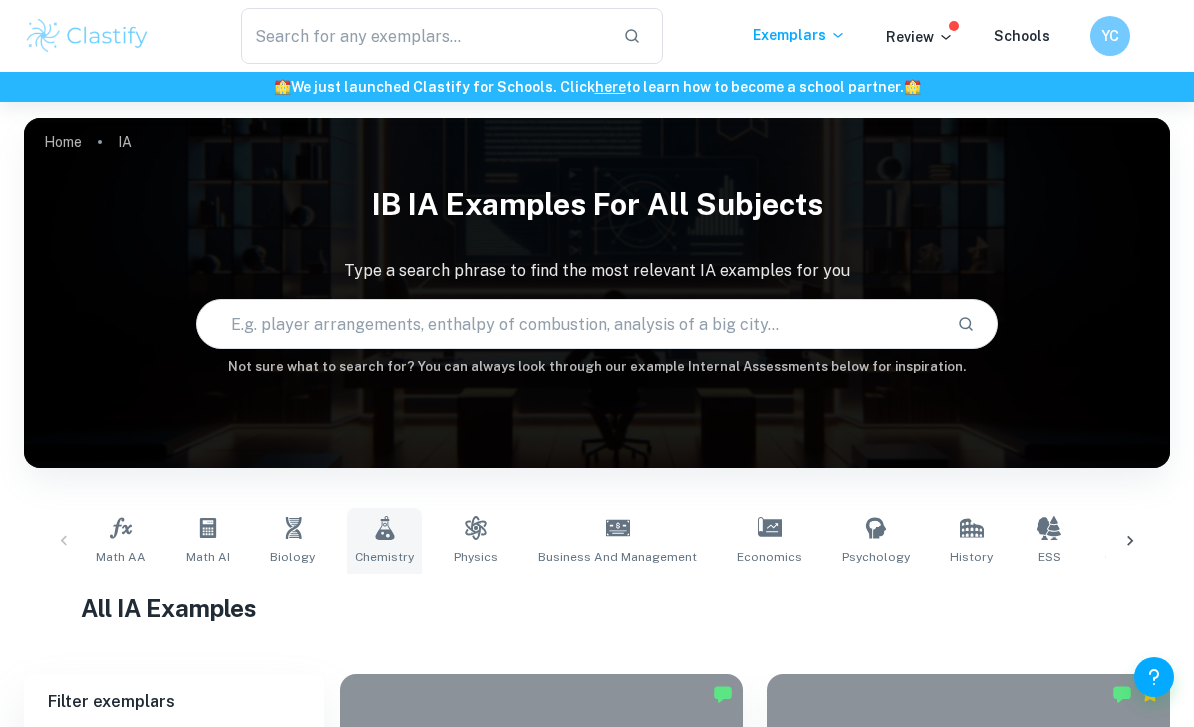 click on "Chemistry" at bounding box center (384, 541) 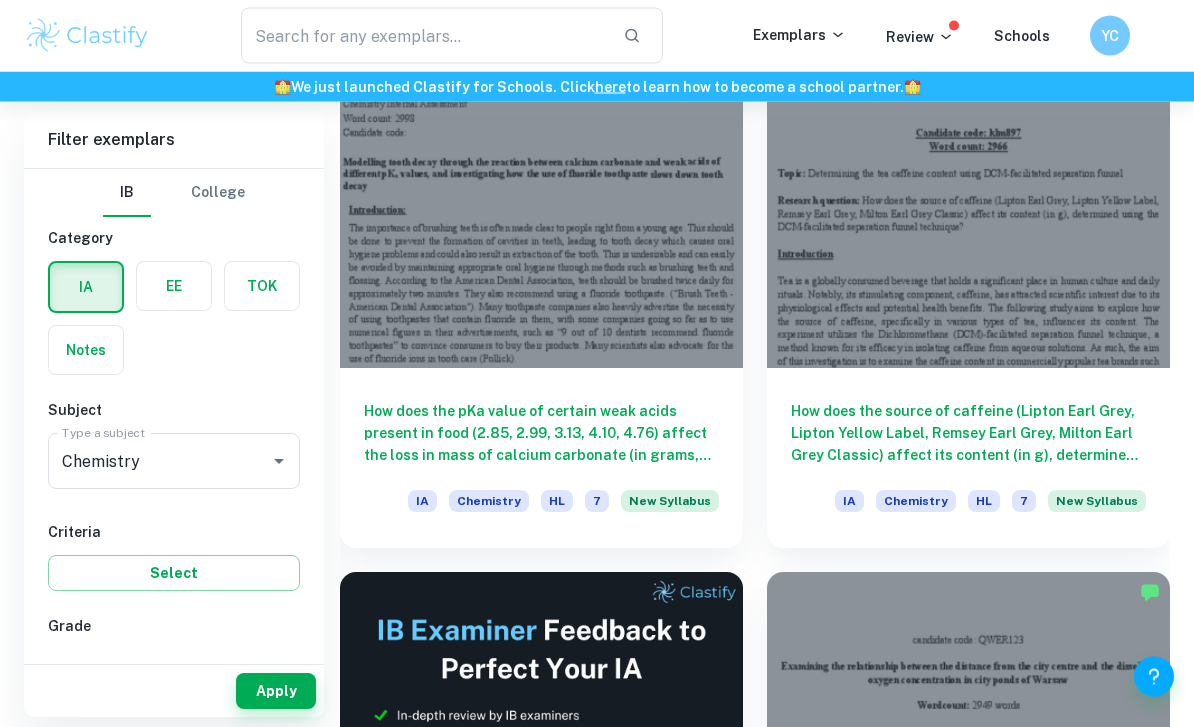 scroll, scrollTop: 674, scrollLeft: 0, axis: vertical 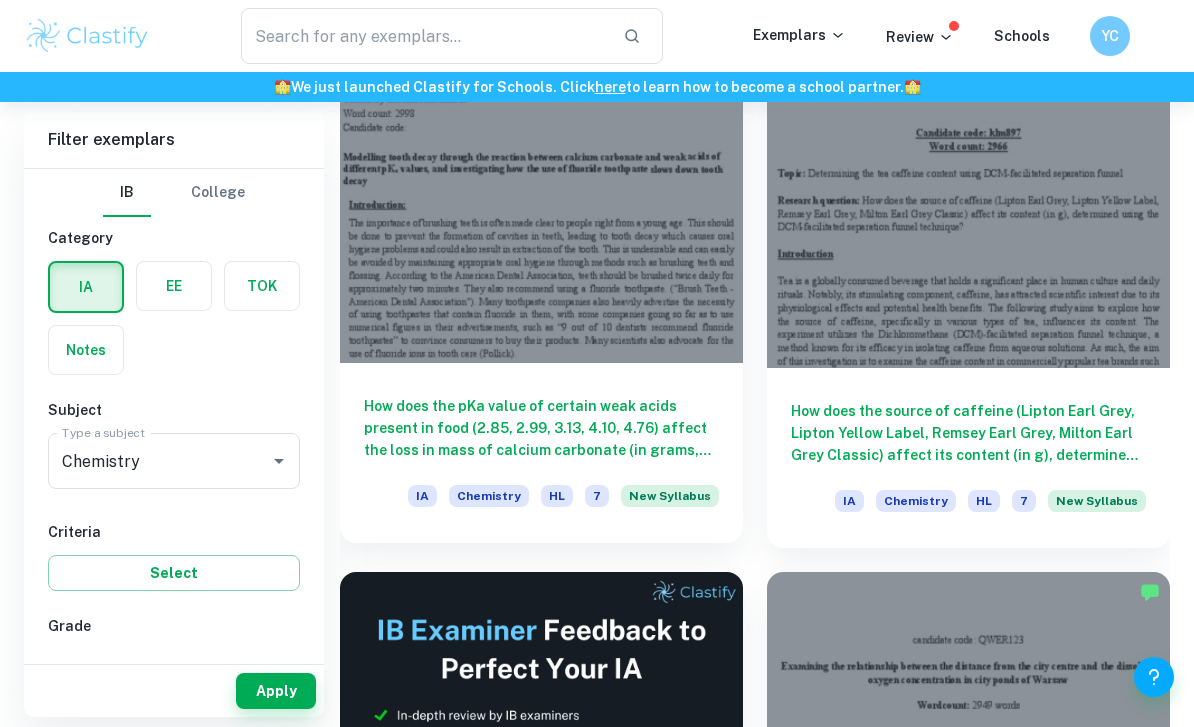 click on "How does the pKa value of certain weak acids present in food (2.85, 2.99, 3.13, 4.10, 4.76) affect the loss in mass of calcium carbonate (in grams, measured using an electronic balance, ±0.01 g), and how does the addition of sodium fluoride solution affect this reaction, keeping the concentration and temperature of the acid solutions and sodium fluoride solutions, the time taken for the reaction and the surface area of the calcium carbonate chips controlled?" at bounding box center (541, 428) 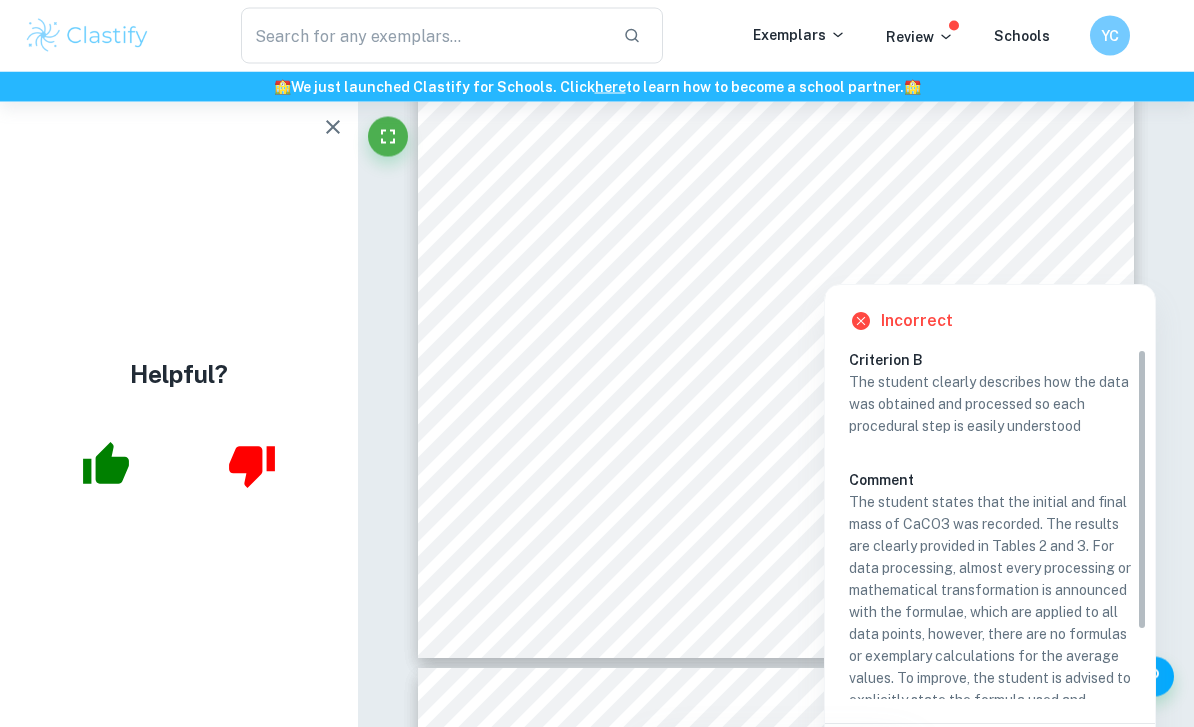 scroll, scrollTop: 6130, scrollLeft: 0, axis: vertical 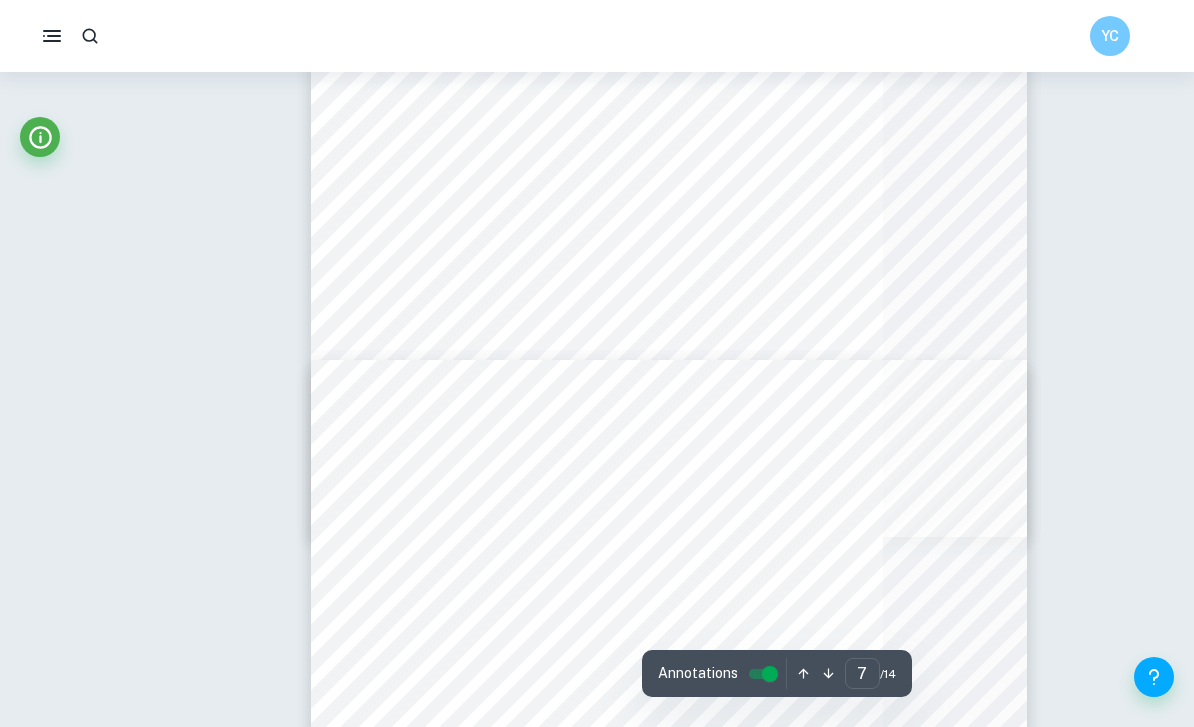 type on "3" 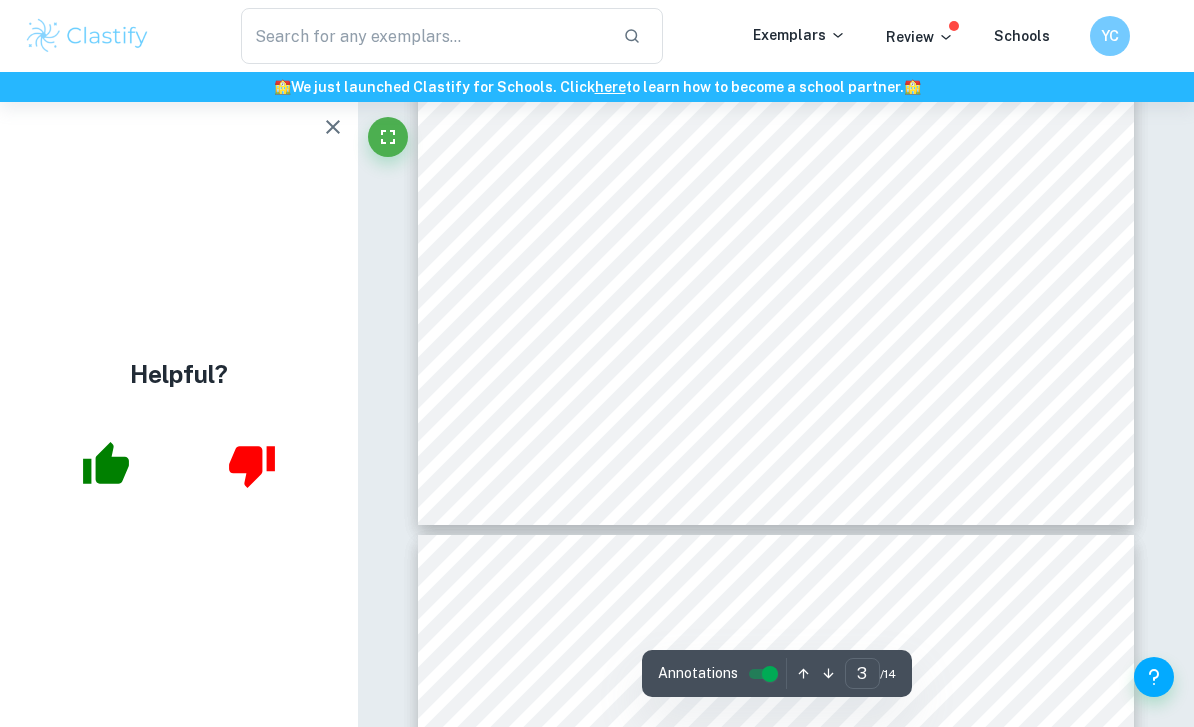 scroll, scrollTop: 2519, scrollLeft: 0, axis: vertical 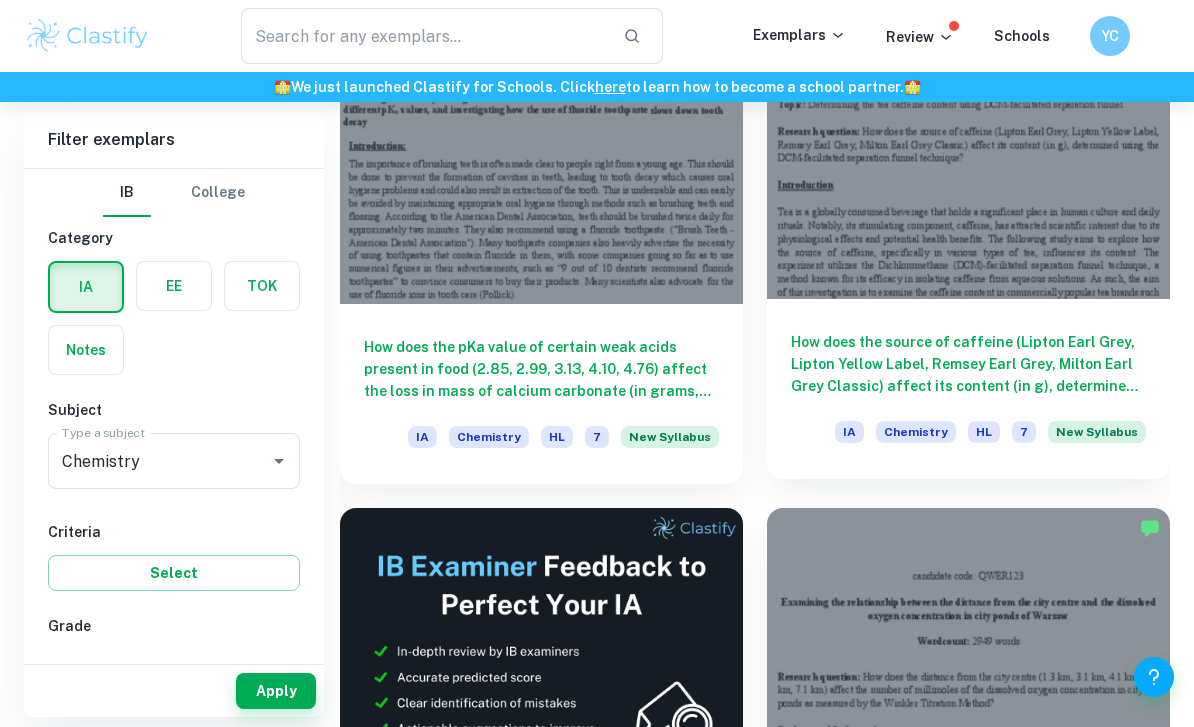 click on "How does the source of caffeine (Lipton Earl Grey, Lipton Yellow Label, Remsey Earl Grey, Milton Earl Grey Classic) affect its content (in g), determined using the DCM-facilitated separation funnel technique?" at bounding box center [968, 364] 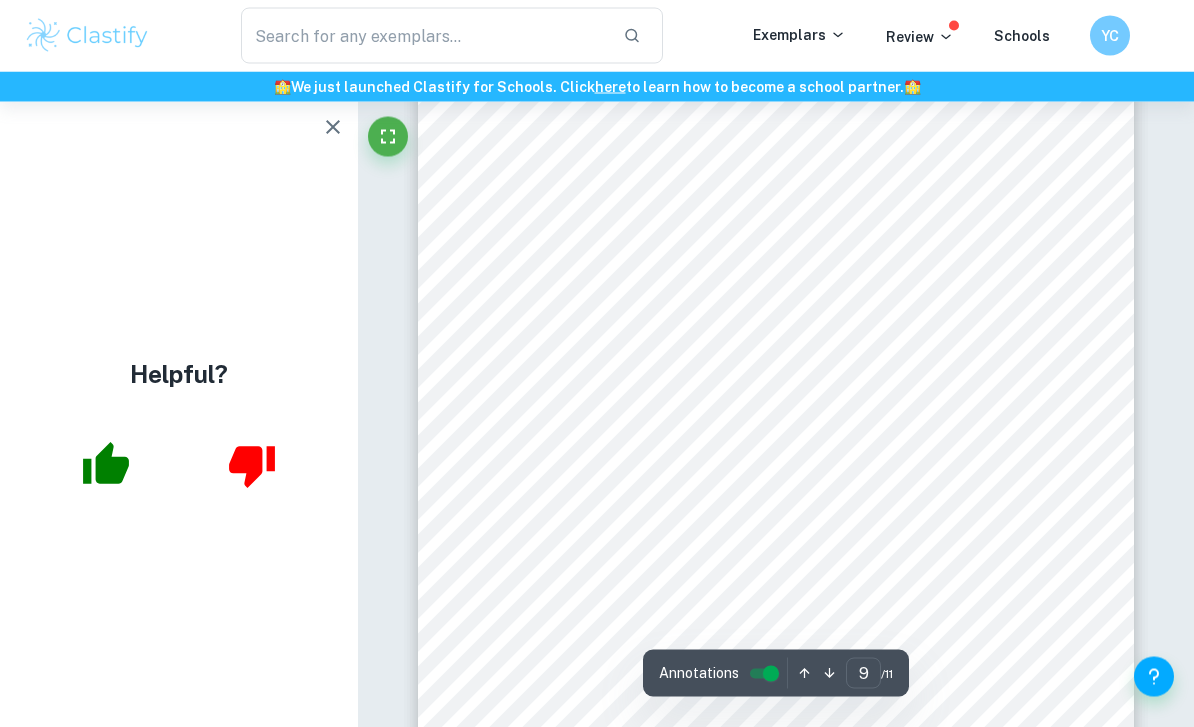 scroll, scrollTop: 8350, scrollLeft: 0, axis: vertical 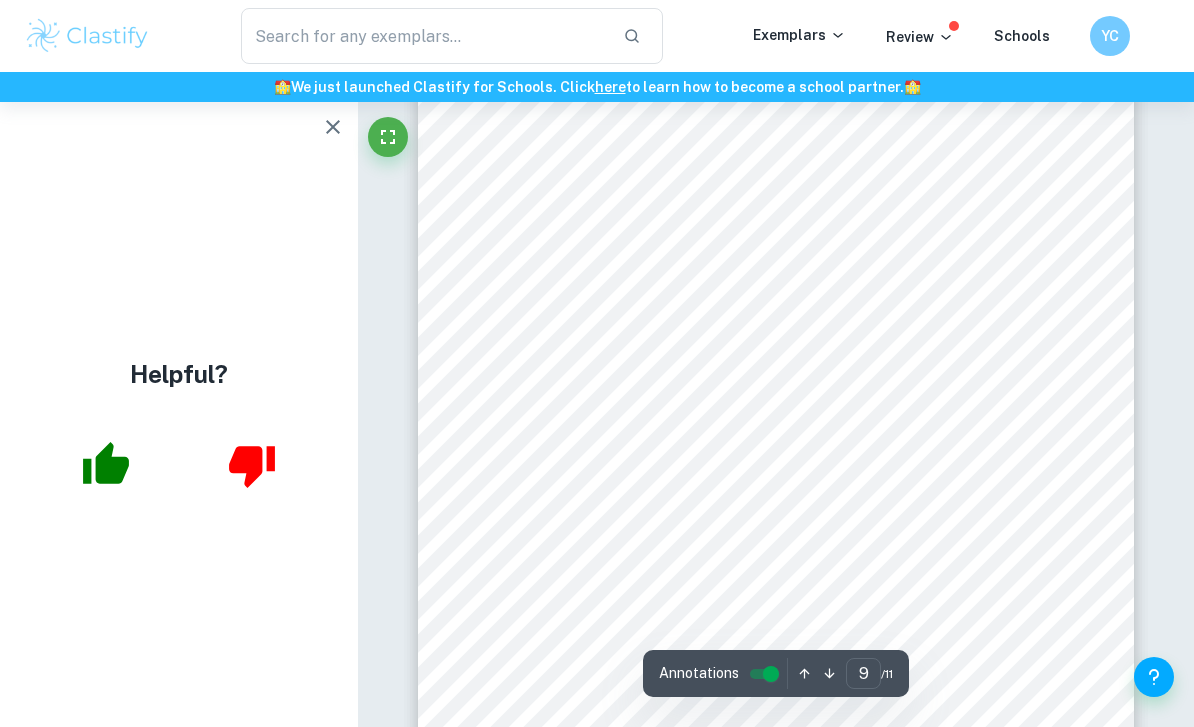 click on "noted that the differences in the caffeine content proved to be relatively small, not exceeding 20% and 0.004 g in absolute values. This shows that although the values differ slightly, it is debatable whether such differences have any perceptible impact on the drinking experience of the consumer. Another interesting observation was that both the highest and lowest content of caffeine was found in Earl Grey type of tea, which differed however quite significantly in price. This may provide an insight into the heterogenous nature of the quality tea products available on the market, measured in this case by the caffeine content of the leaves, which might have been impacted by the differing processing techniques. Although no producer data could have been obtained on the declared caffeine content of these types of tea, the found values lay within the range demonstrated by other research papers, namely between 0.014 and 0.061 grams per 200 ml ([LAST_NAME] et al., [YEAR]). This, alongside the low Conclusion Evaluation ï" at bounding box center [776, 579] 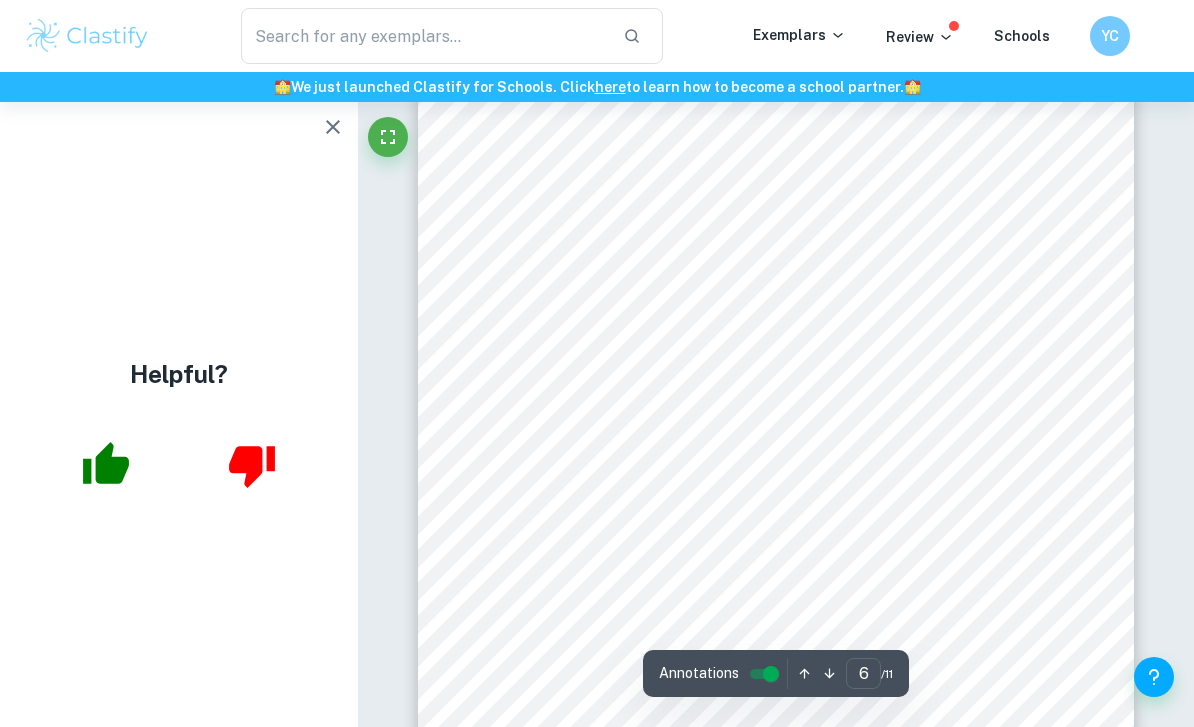 scroll, scrollTop: 5367, scrollLeft: 0, axis: vertical 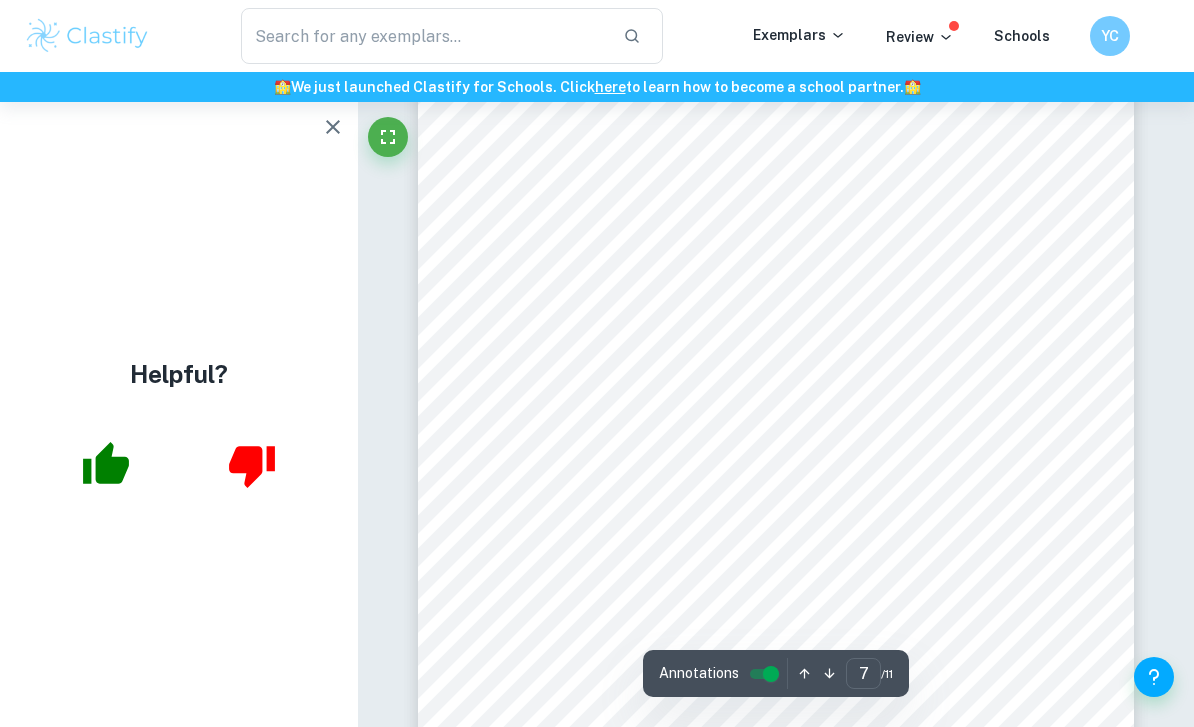 type on "3" 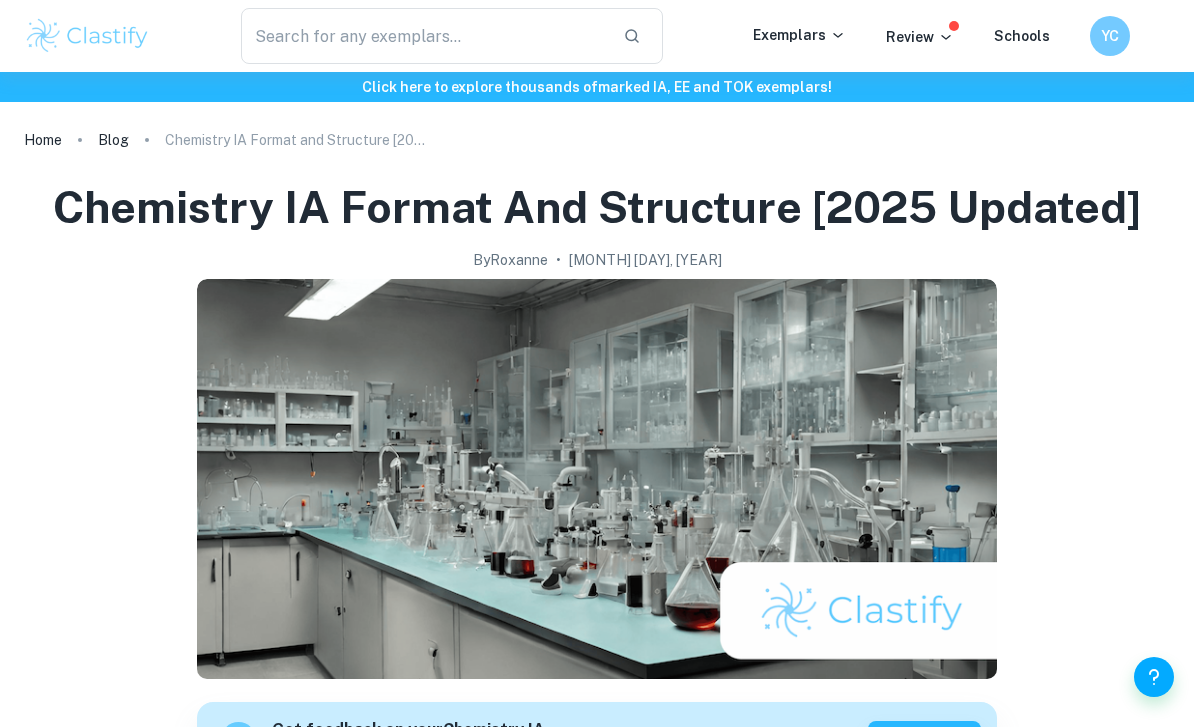 scroll, scrollTop: 4326, scrollLeft: 0, axis: vertical 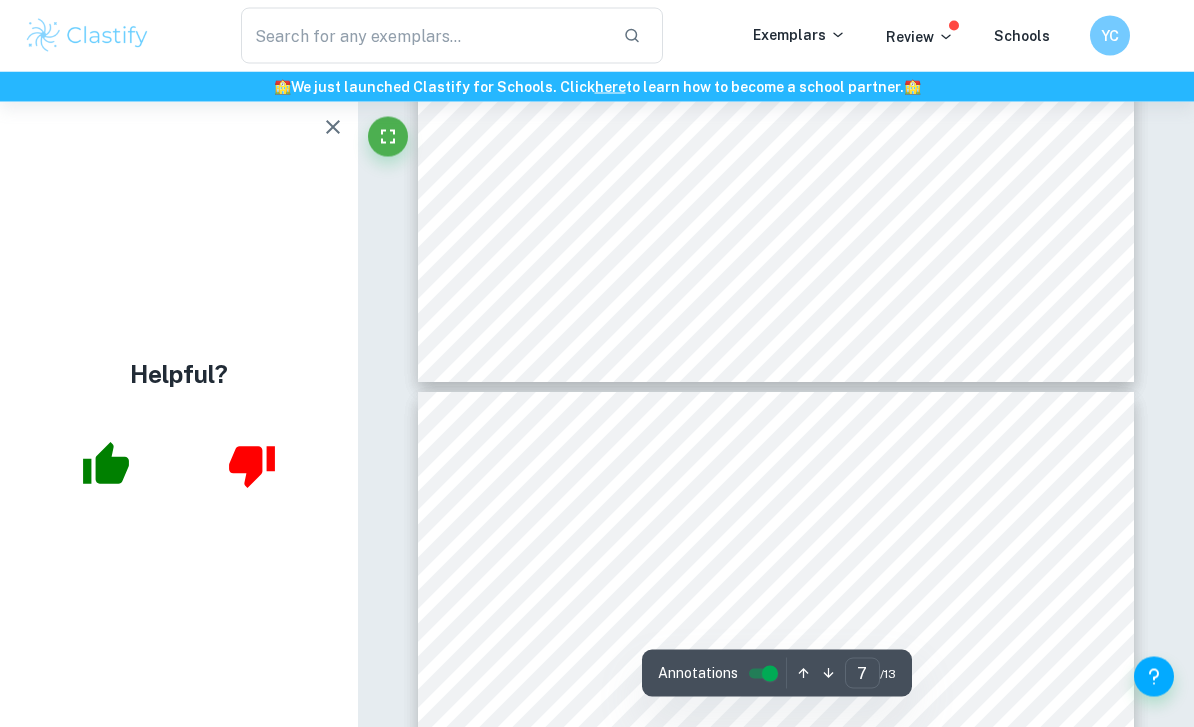 type on "8" 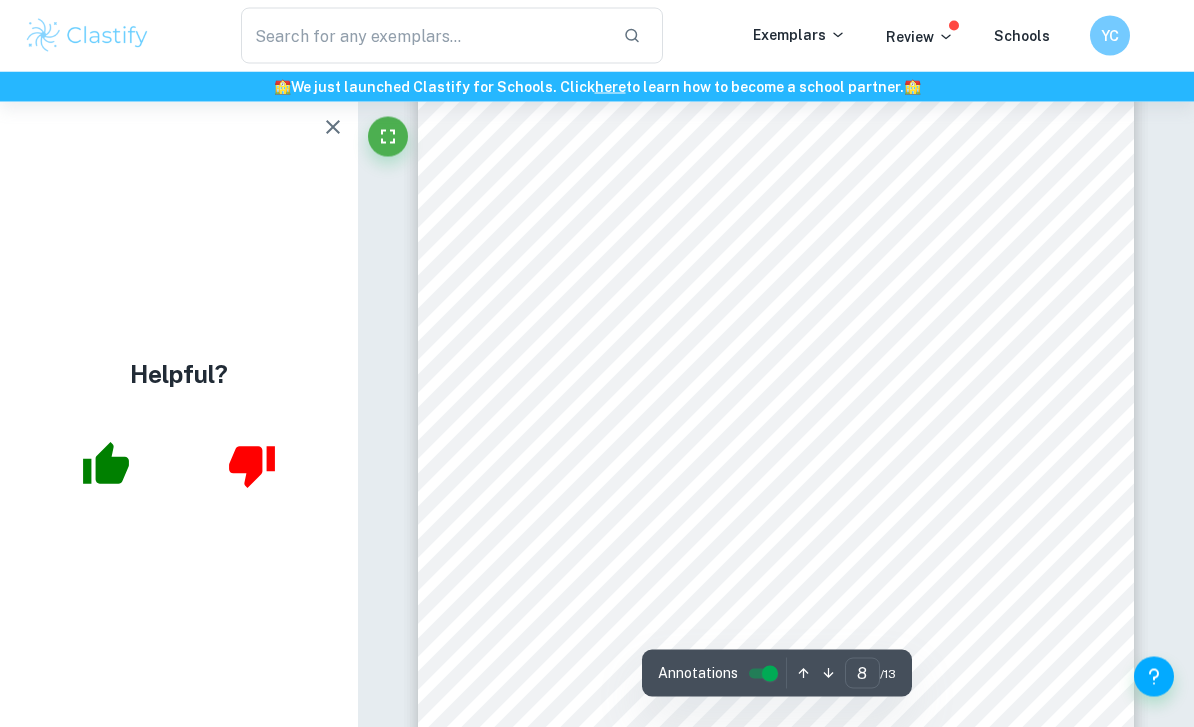scroll, scrollTop: 6721, scrollLeft: 0, axis: vertical 